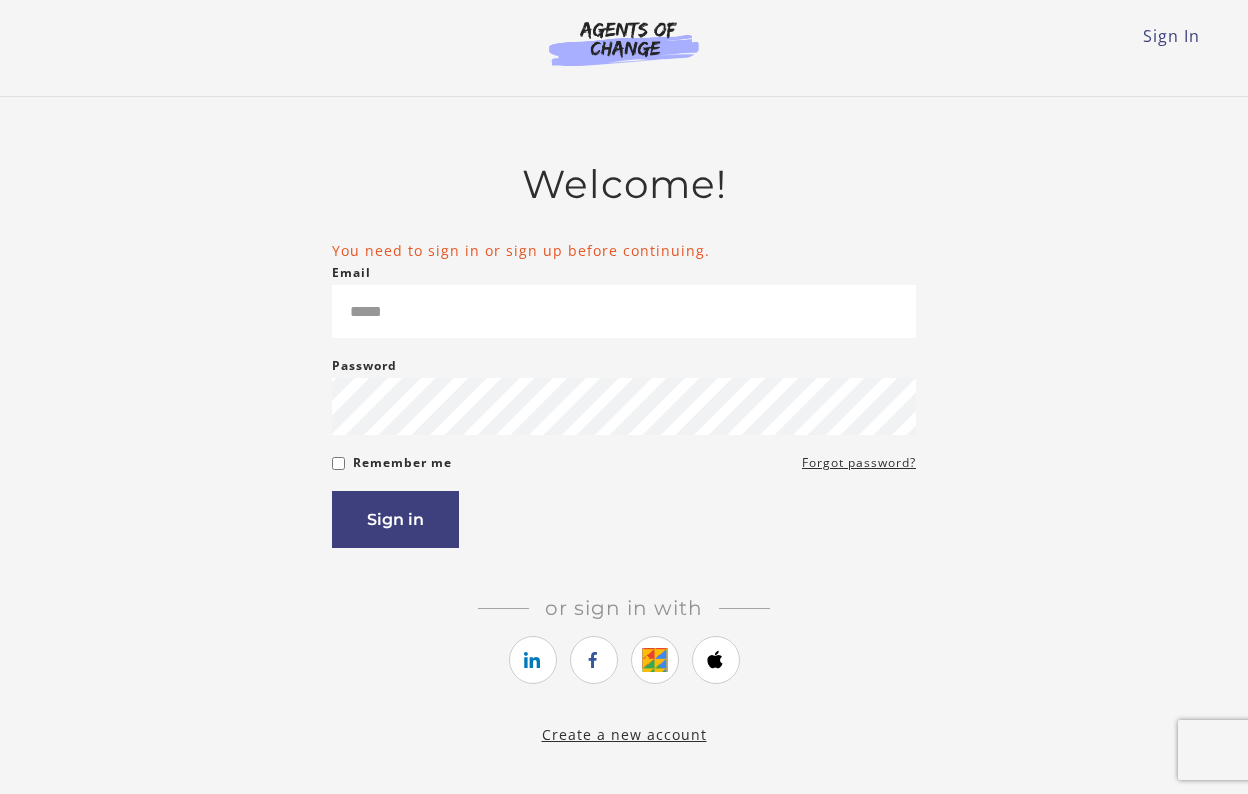 scroll, scrollTop: 0, scrollLeft: 0, axis: both 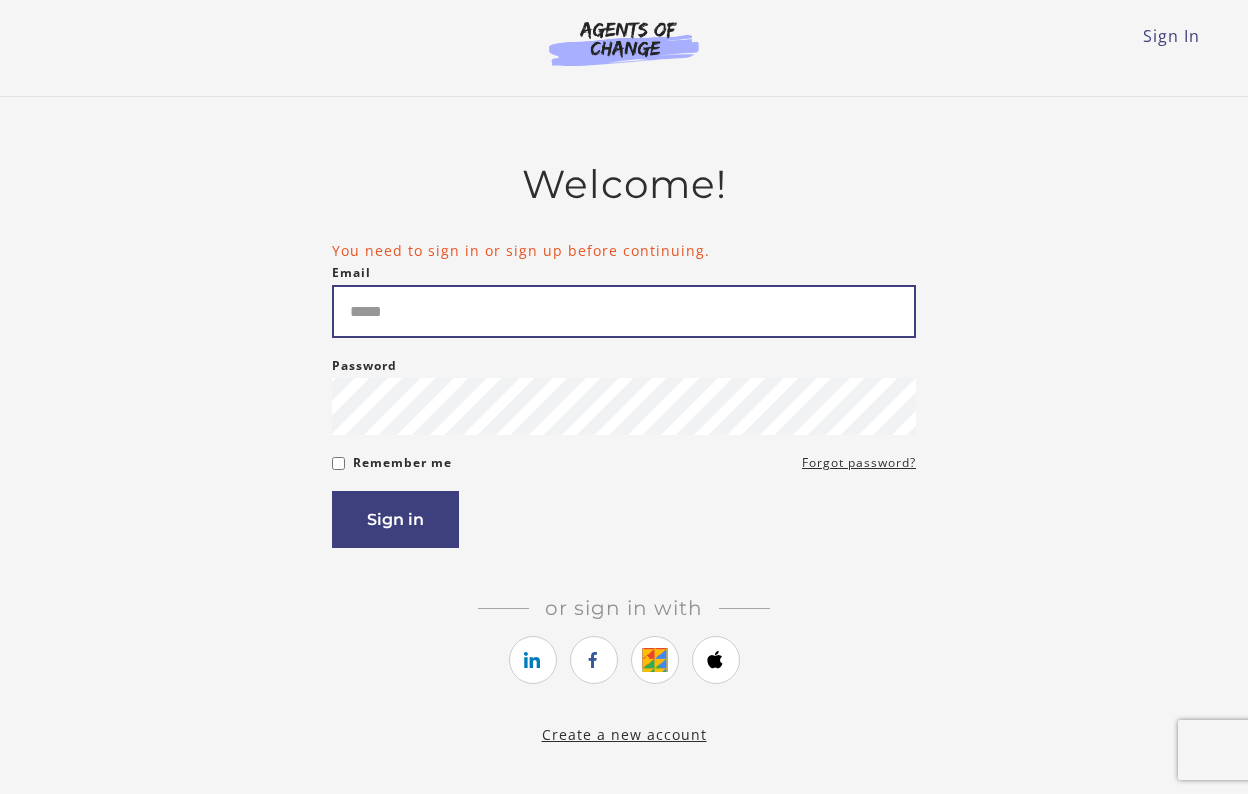 click on "Email" at bounding box center (624, 311) 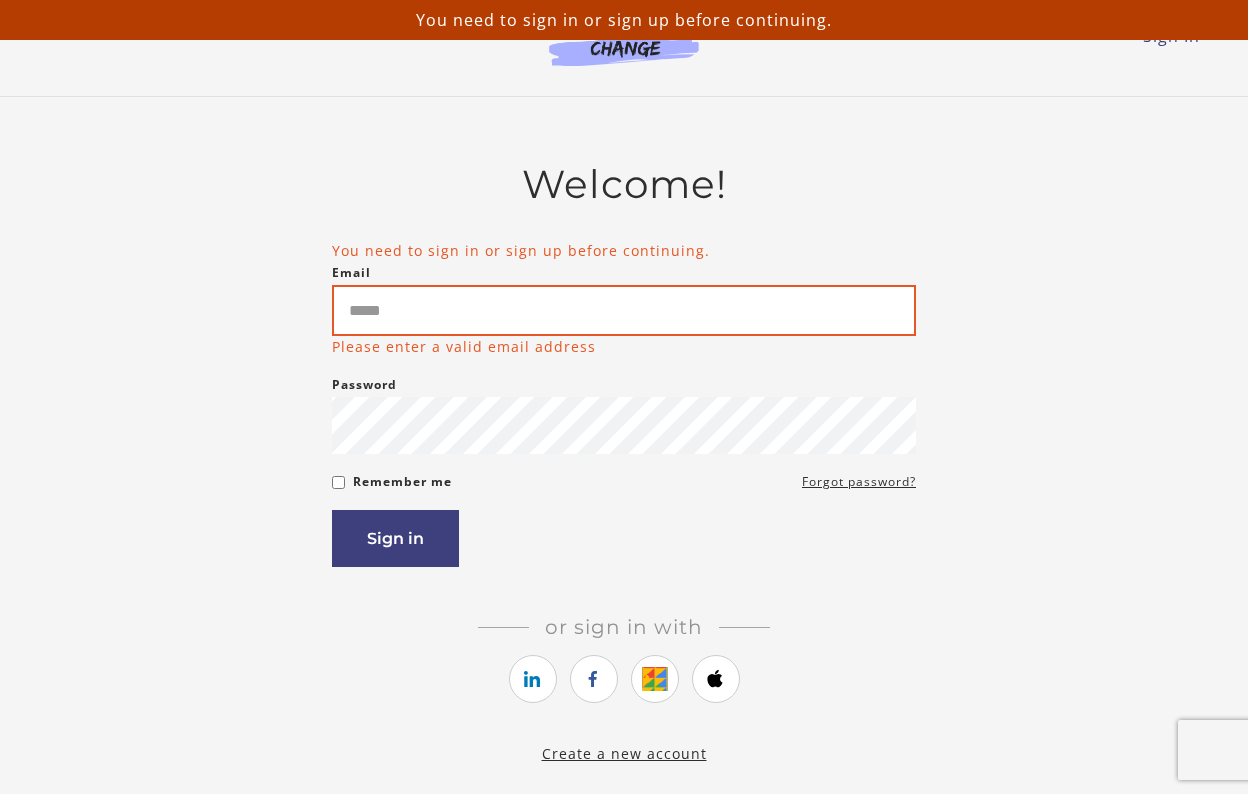click on "Email" at bounding box center (624, 310) 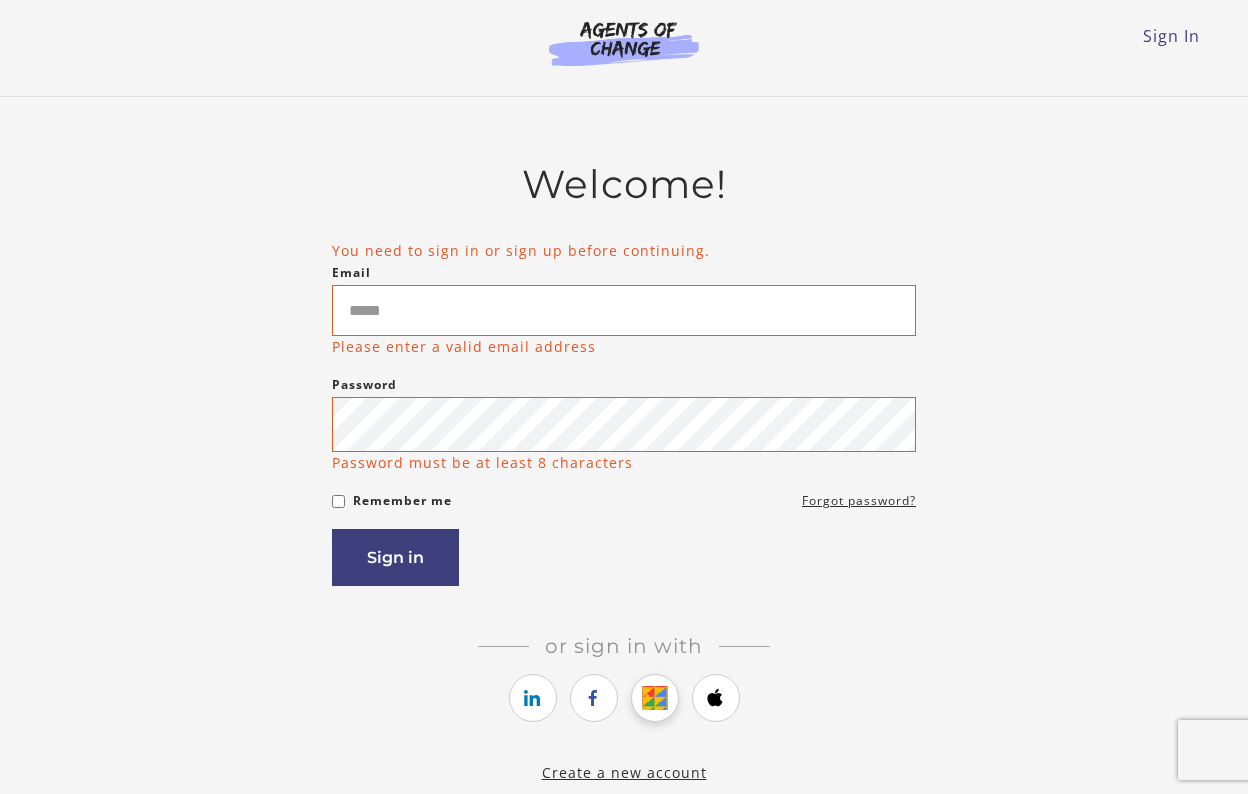 click at bounding box center (654, 698) 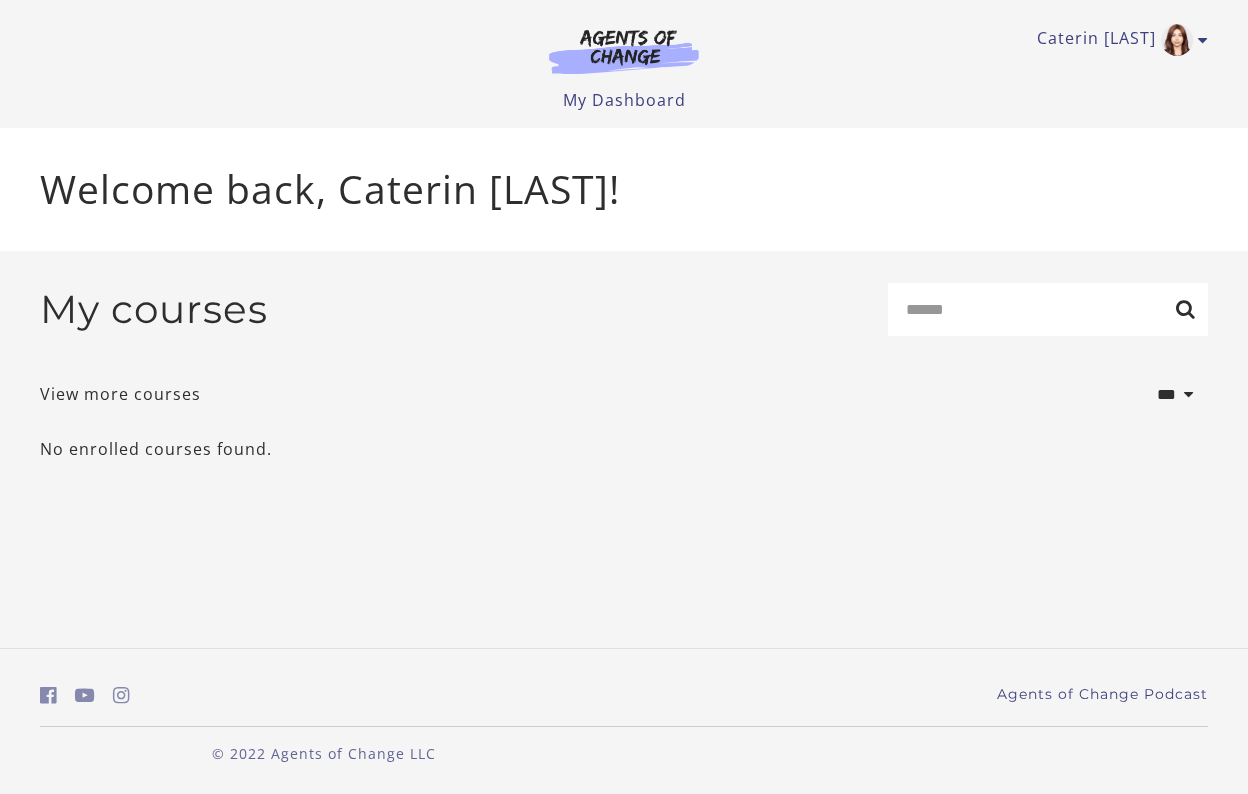 scroll, scrollTop: 0, scrollLeft: 0, axis: both 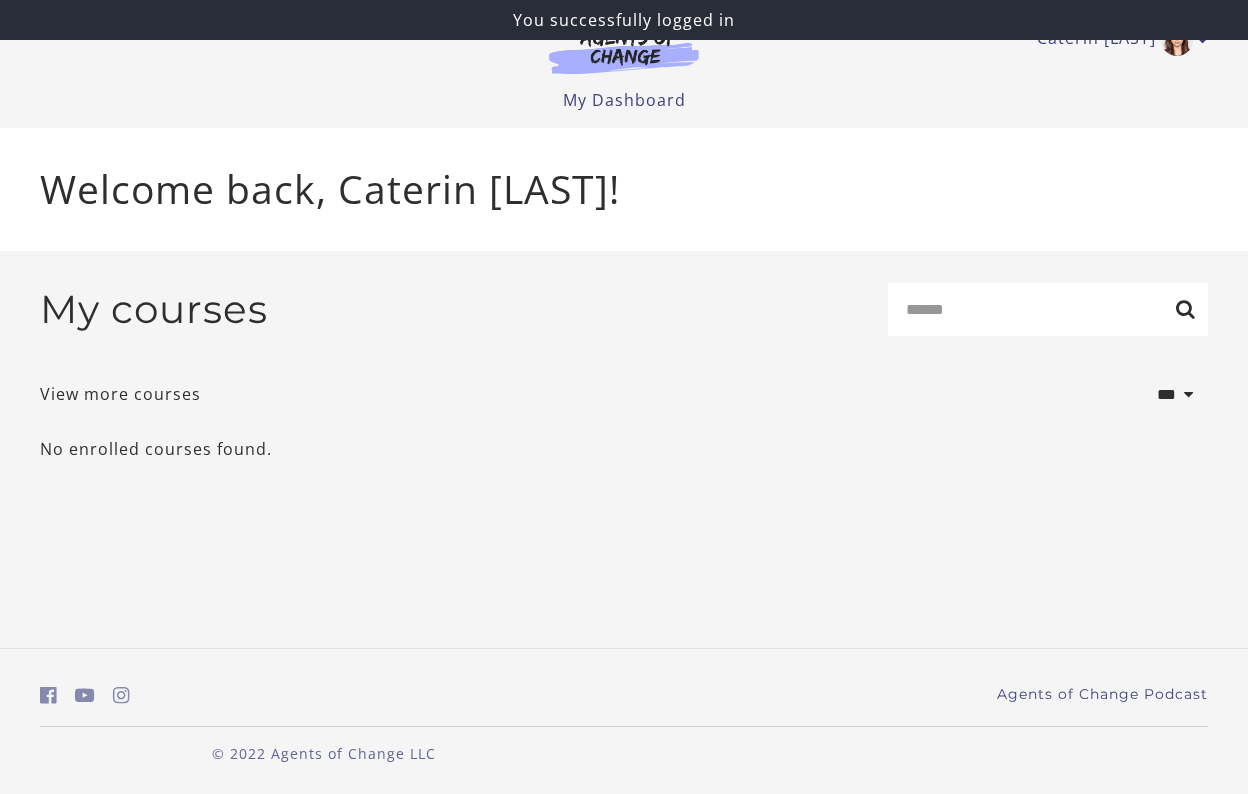 click on "No enrolled courses found." at bounding box center (624, 449) 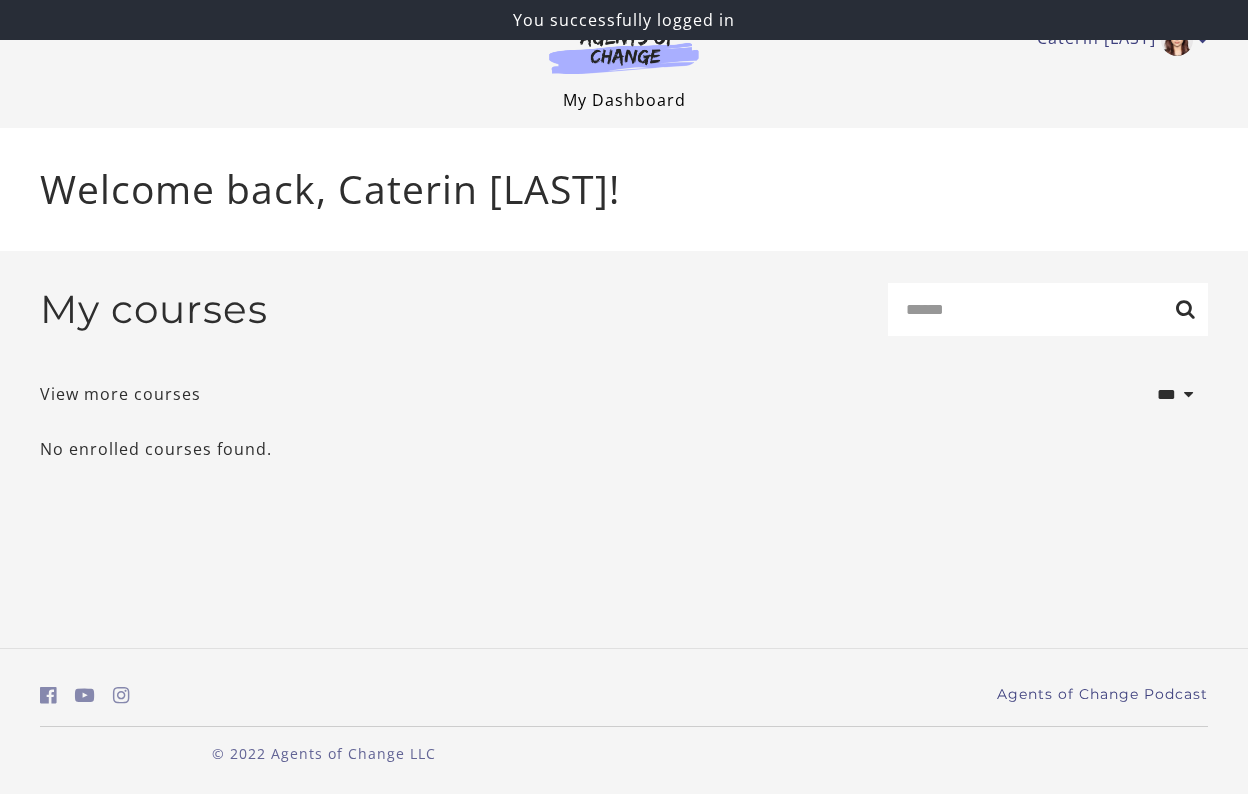 click on "My Dashboard" at bounding box center [624, 100] 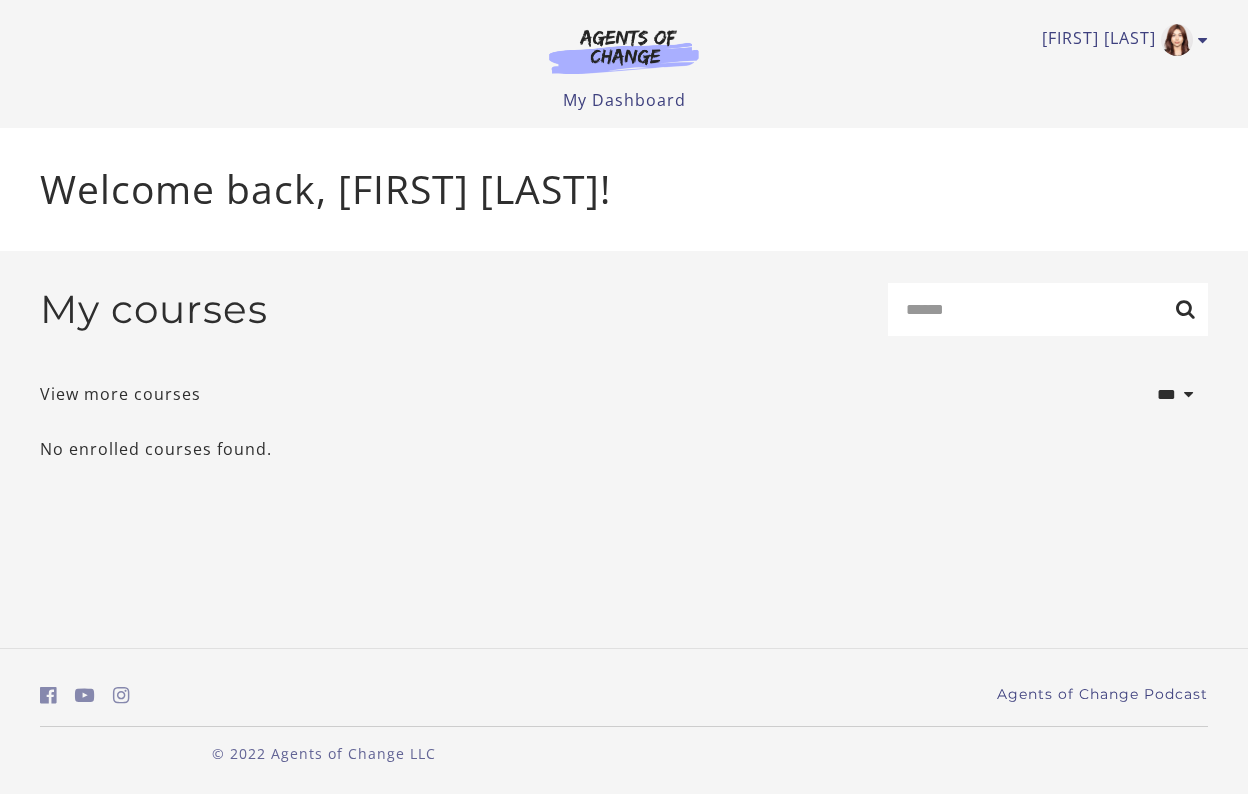 scroll, scrollTop: 0, scrollLeft: 0, axis: both 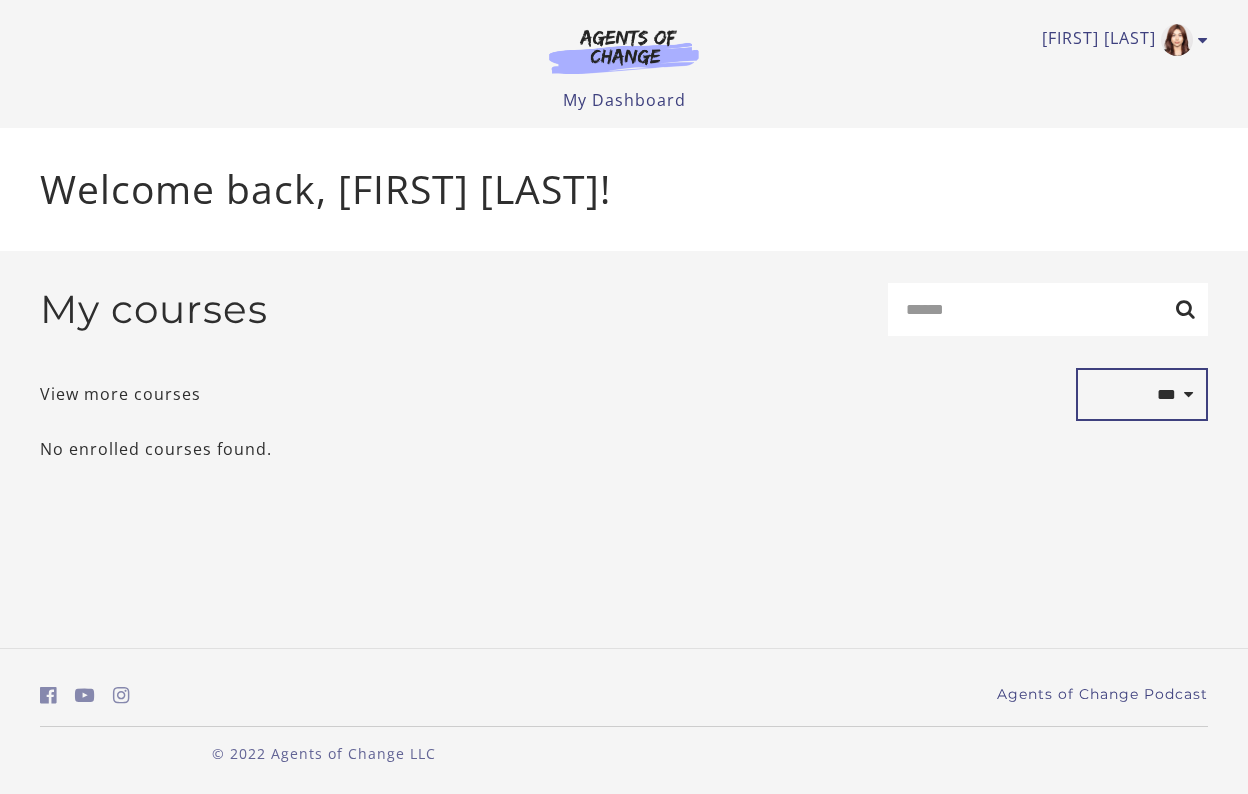 click on "**********" at bounding box center (1142, 395) 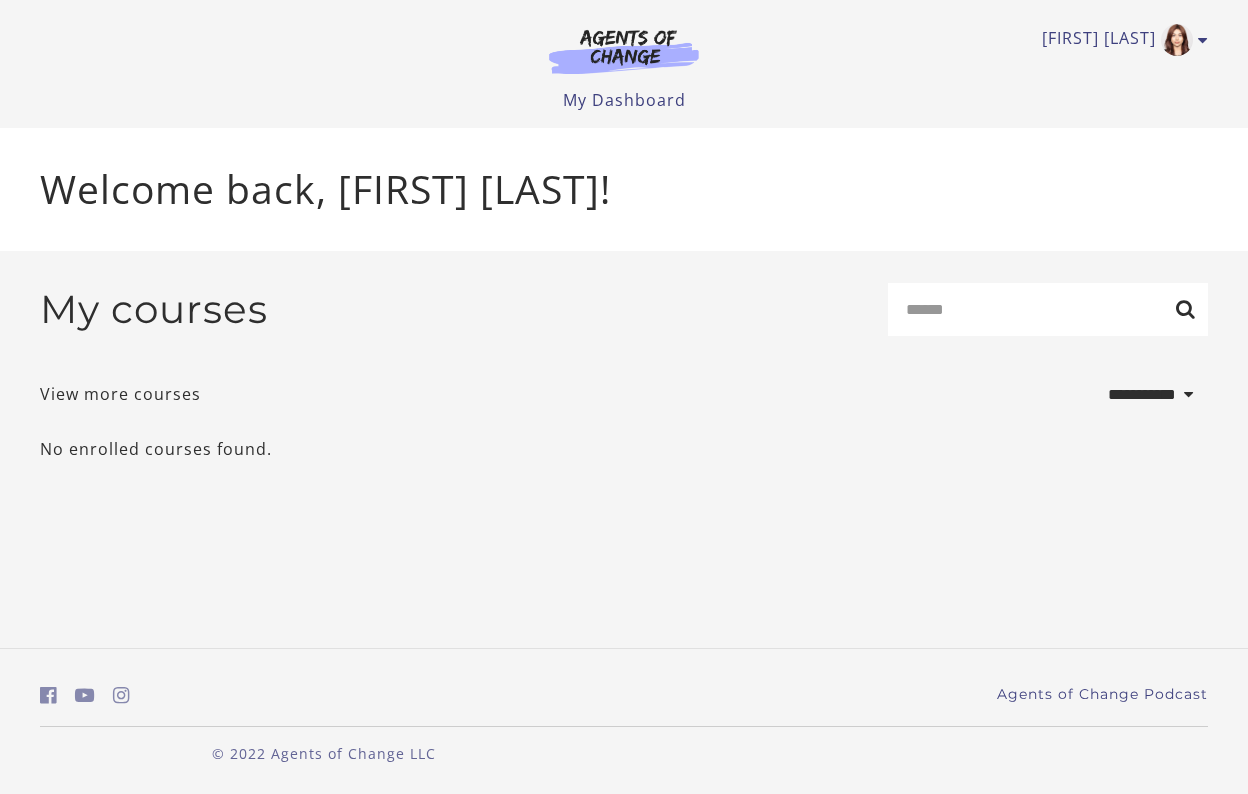 scroll, scrollTop: 0, scrollLeft: 0, axis: both 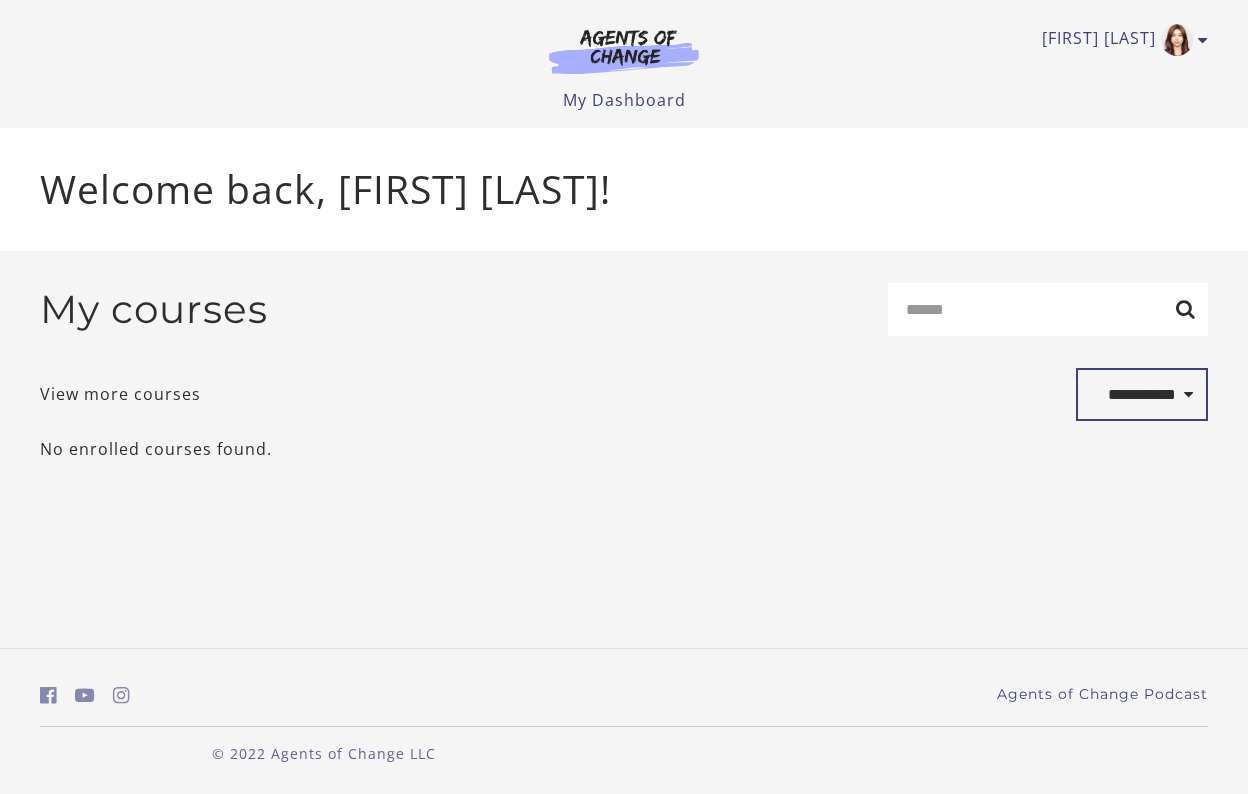 click on "**********" at bounding box center (1142, 395) 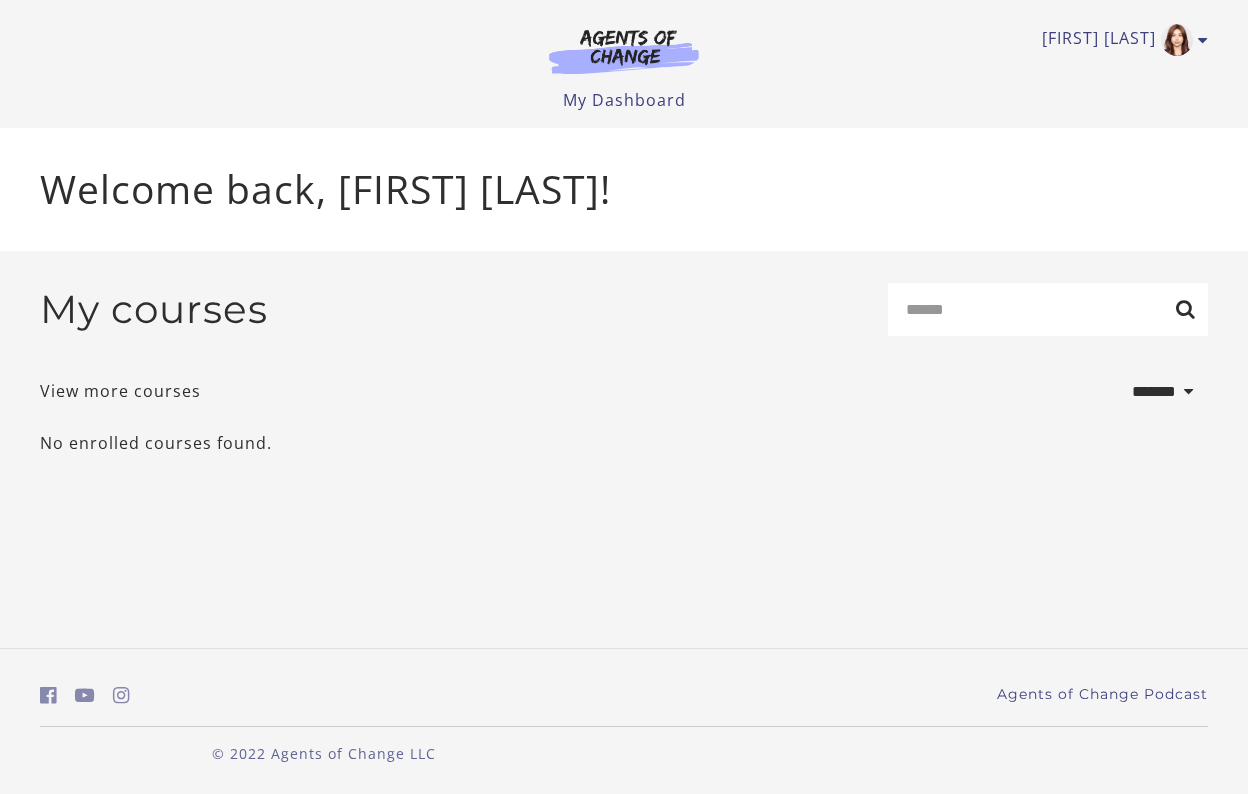 select on "*******" 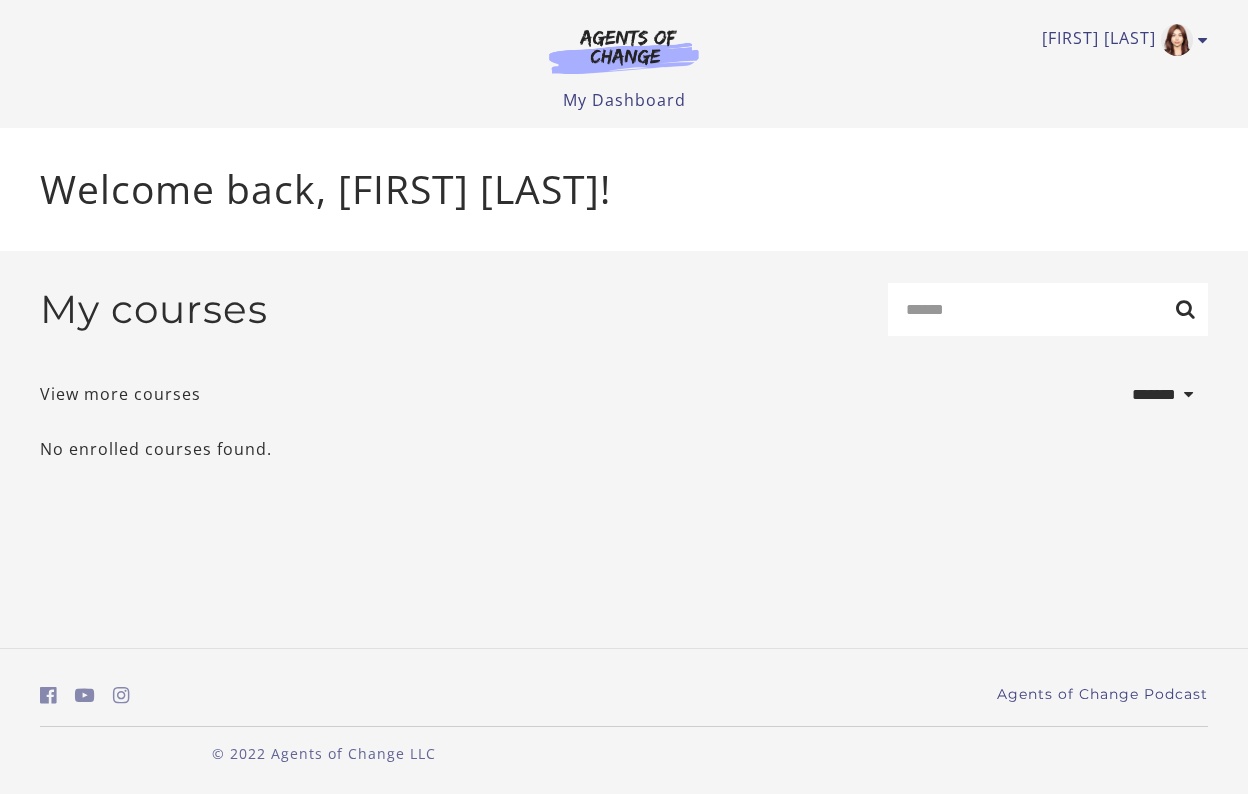 scroll, scrollTop: 0, scrollLeft: 0, axis: both 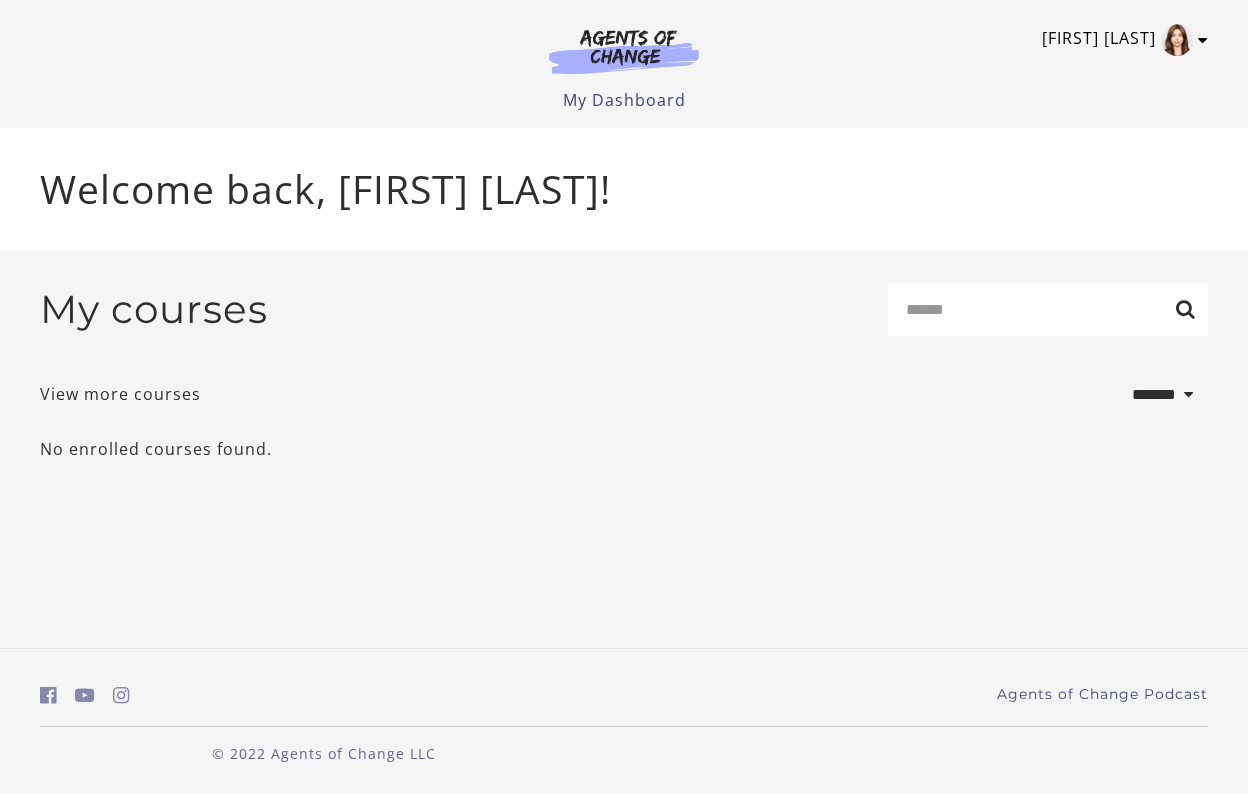 click on "[FIRST] [LAST]" at bounding box center [1120, 40] 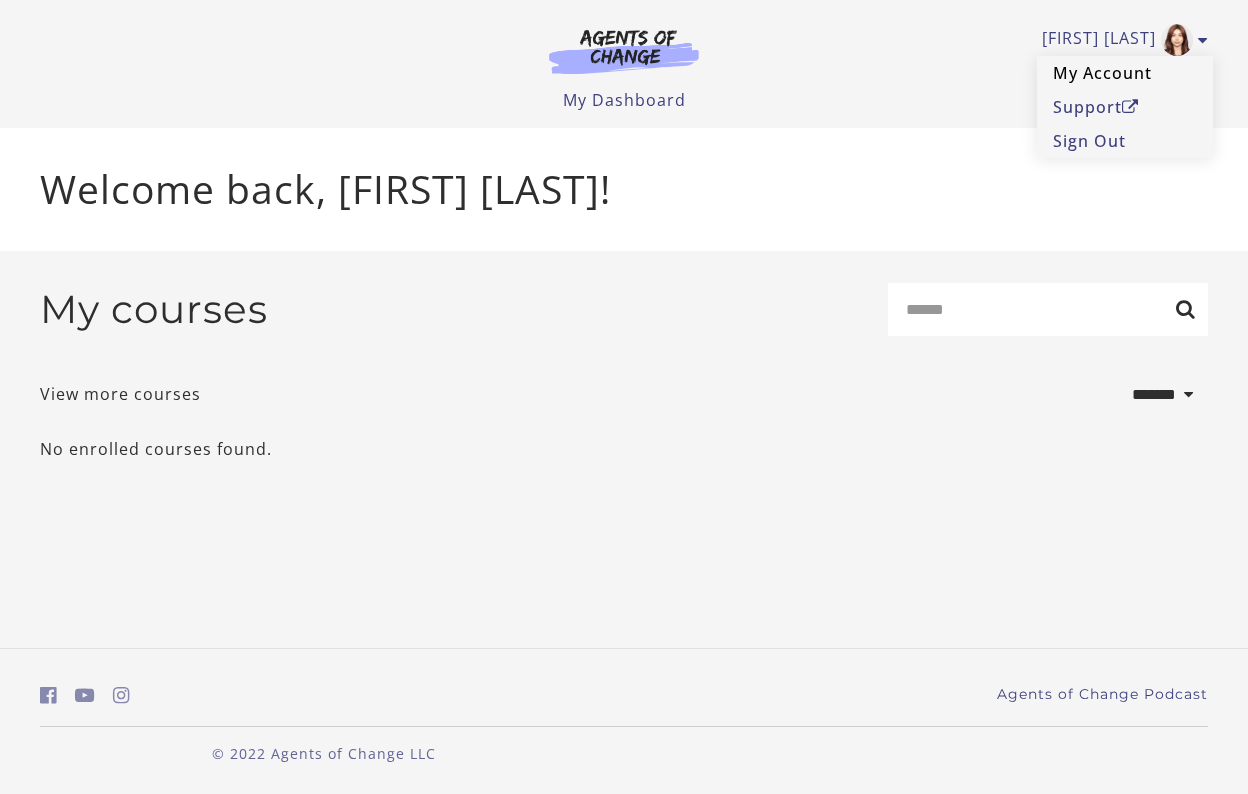 click on "My Account" at bounding box center (1125, 73) 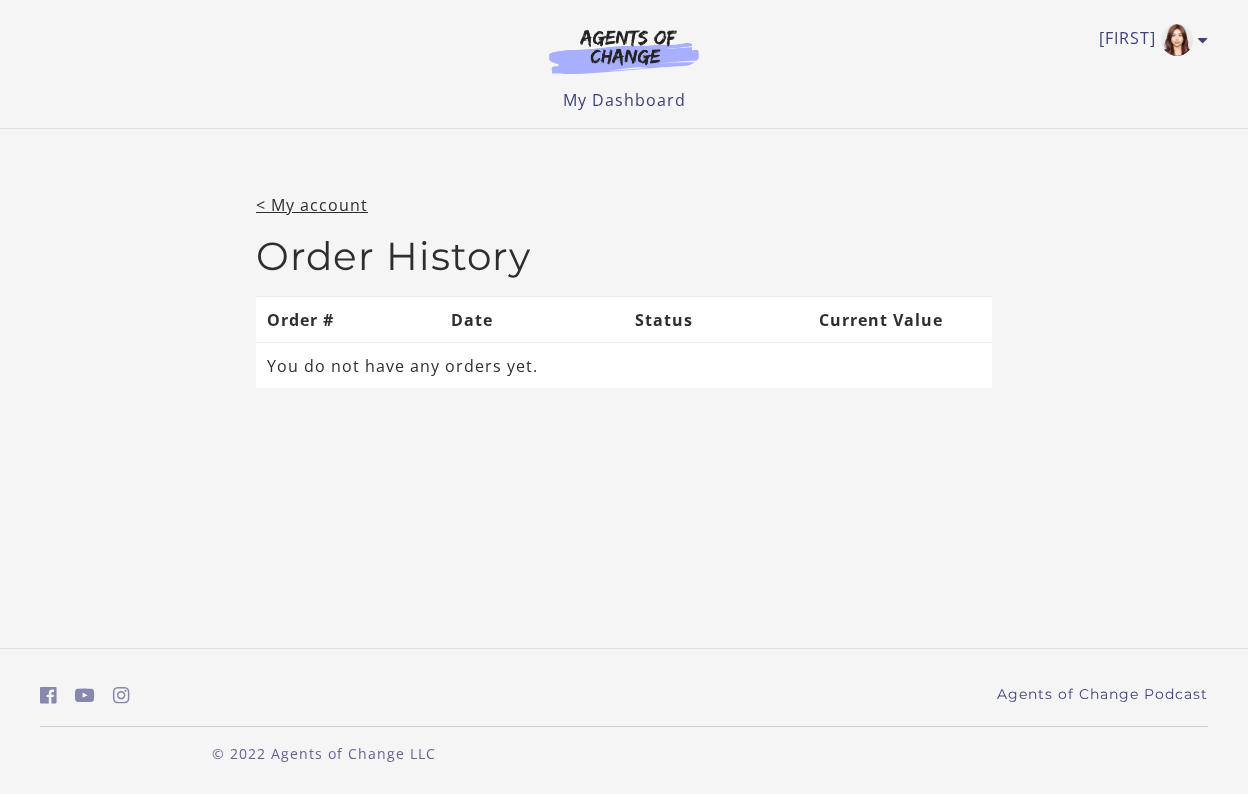 scroll, scrollTop: 0, scrollLeft: 0, axis: both 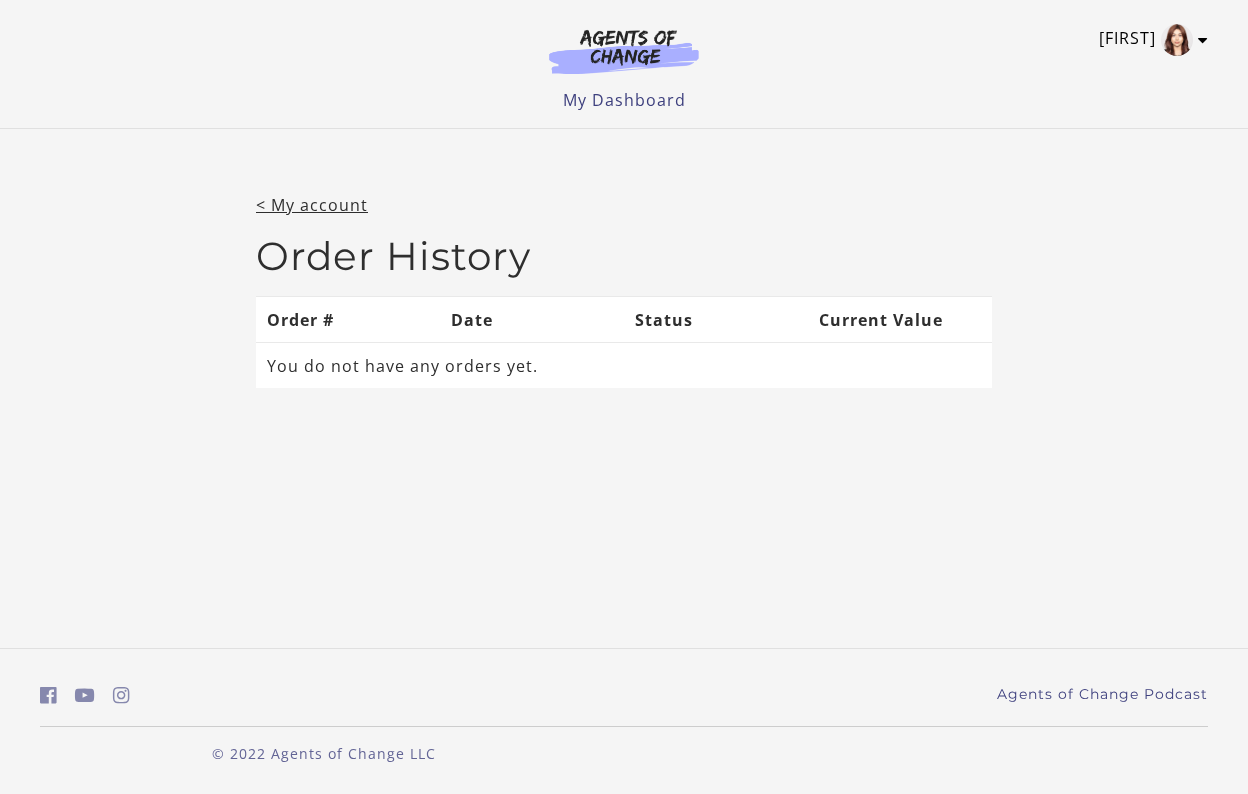 click at bounding box center (1177, 40) 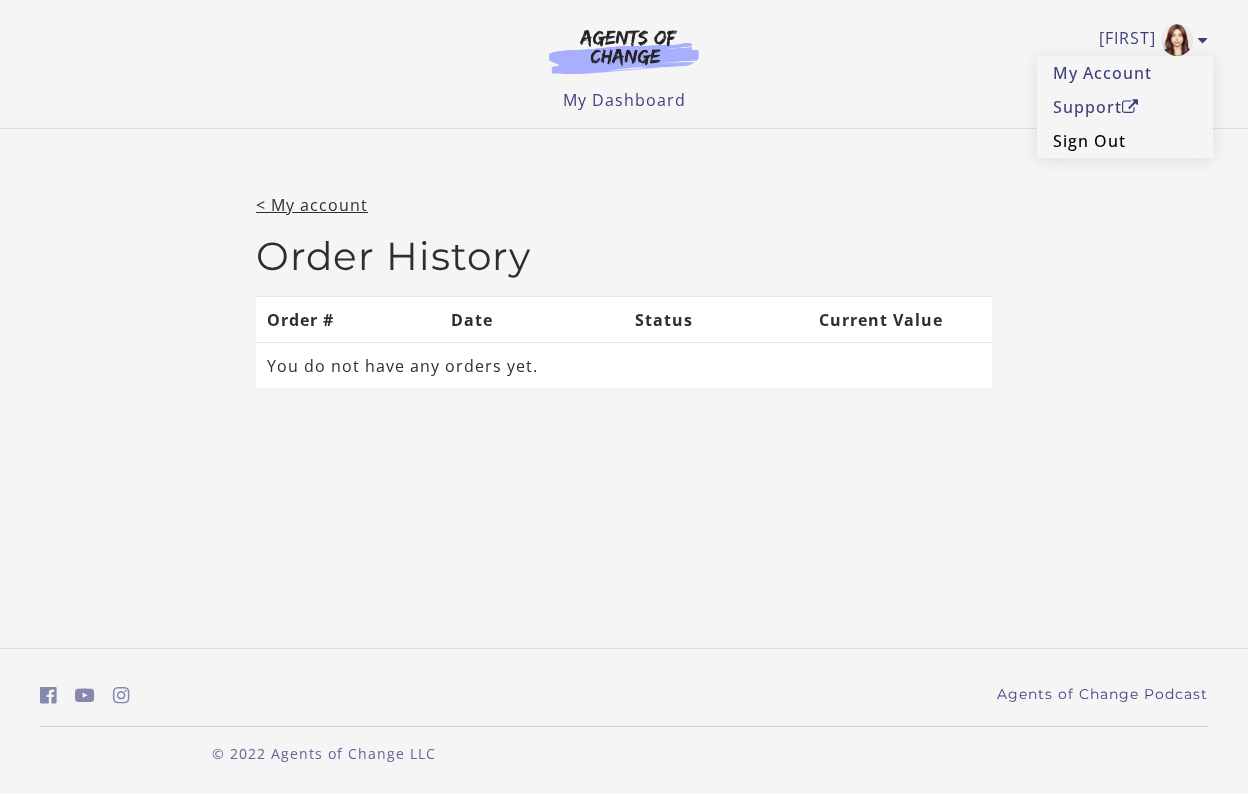 click on "Sign Out" at bounding box center (1125, 141) 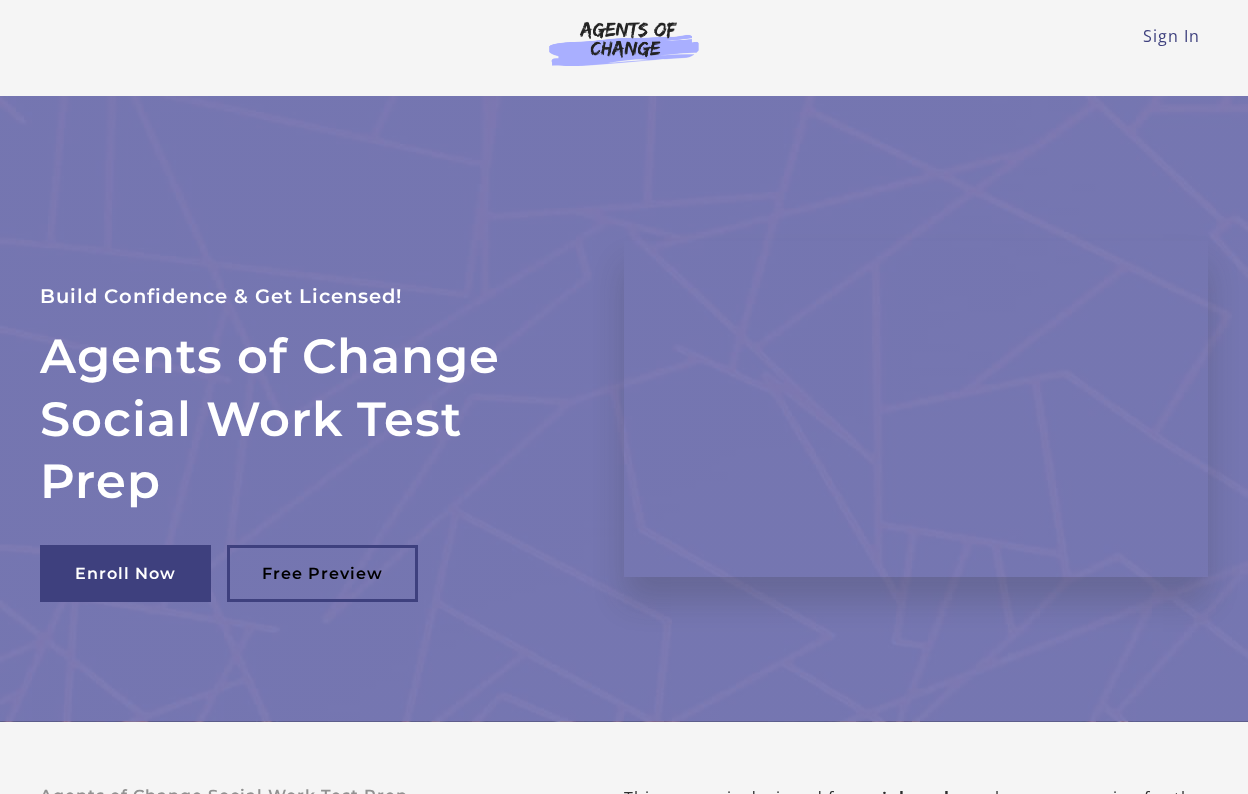 scroll, scrollTop: 0, scrollLeft: 0, axis: both 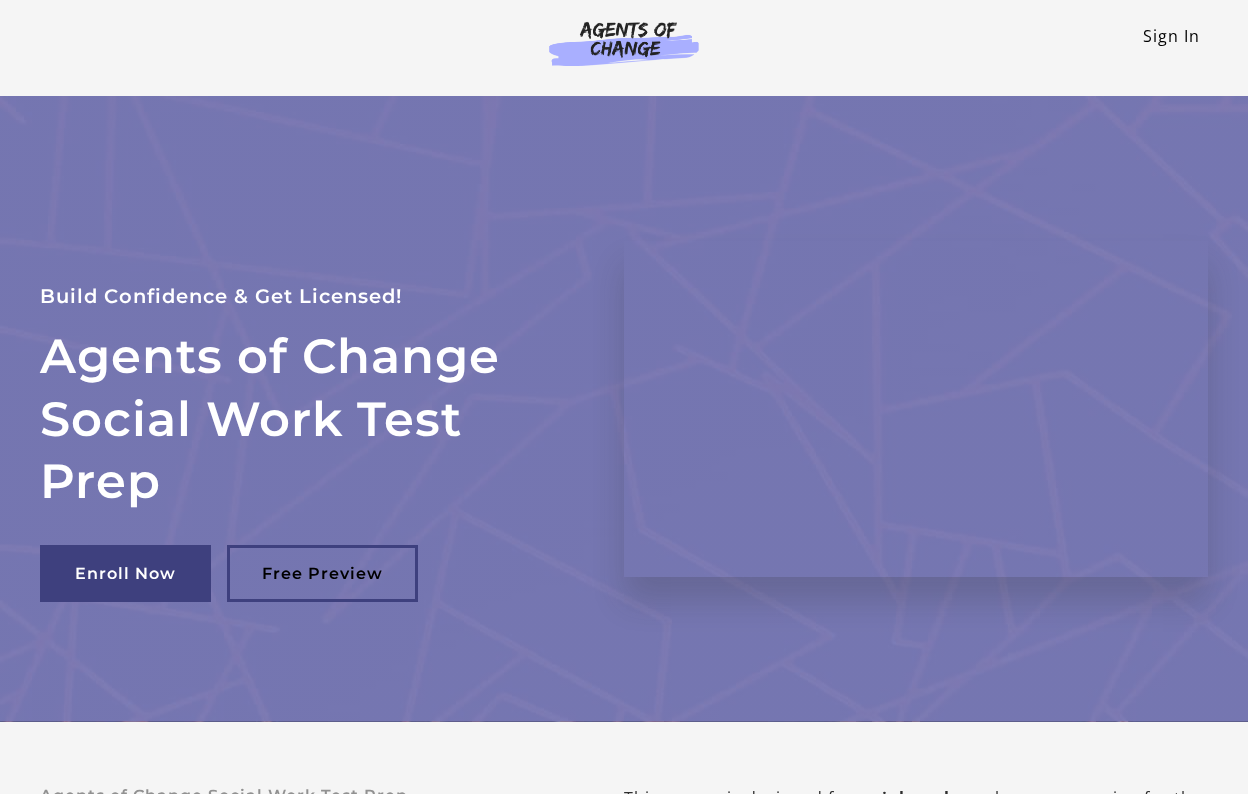 click on "Sign In" at bounding box center [1171, 36] 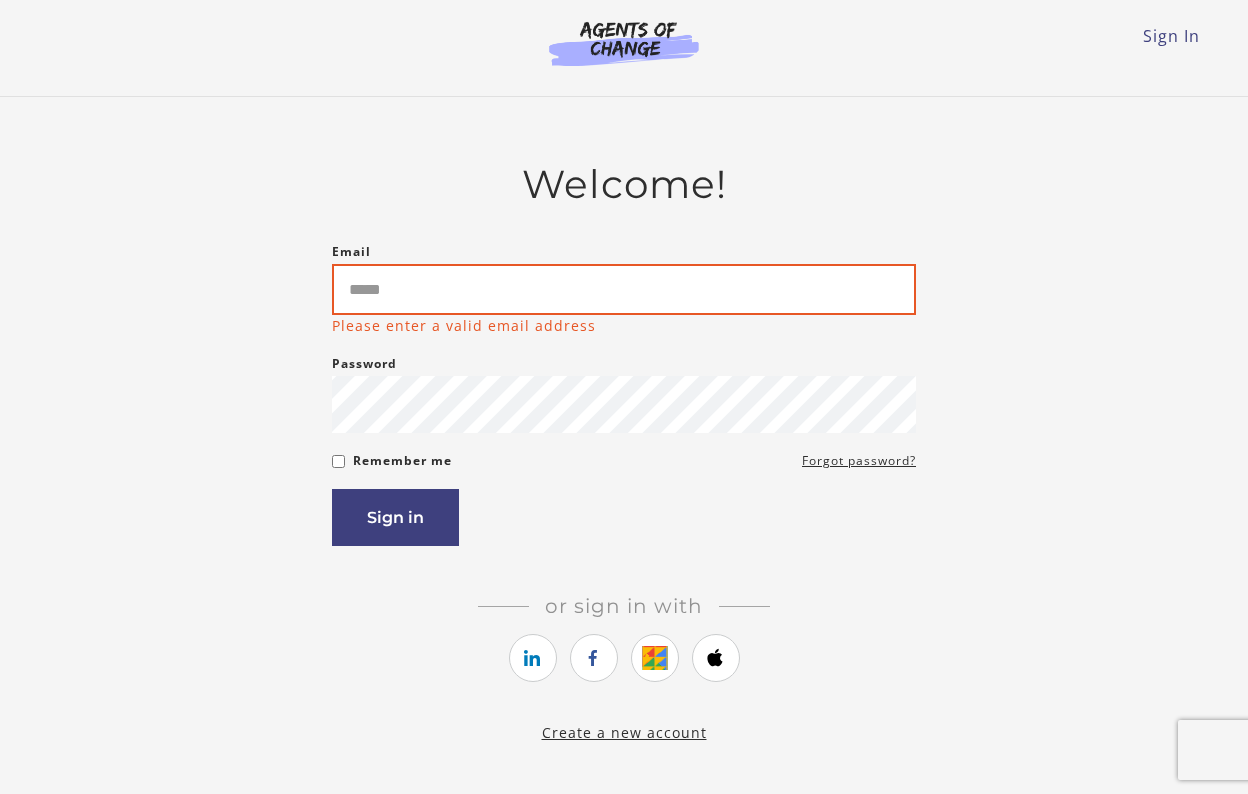 scroll, scrollTop: 0, scrollLeft: 0, axis: both 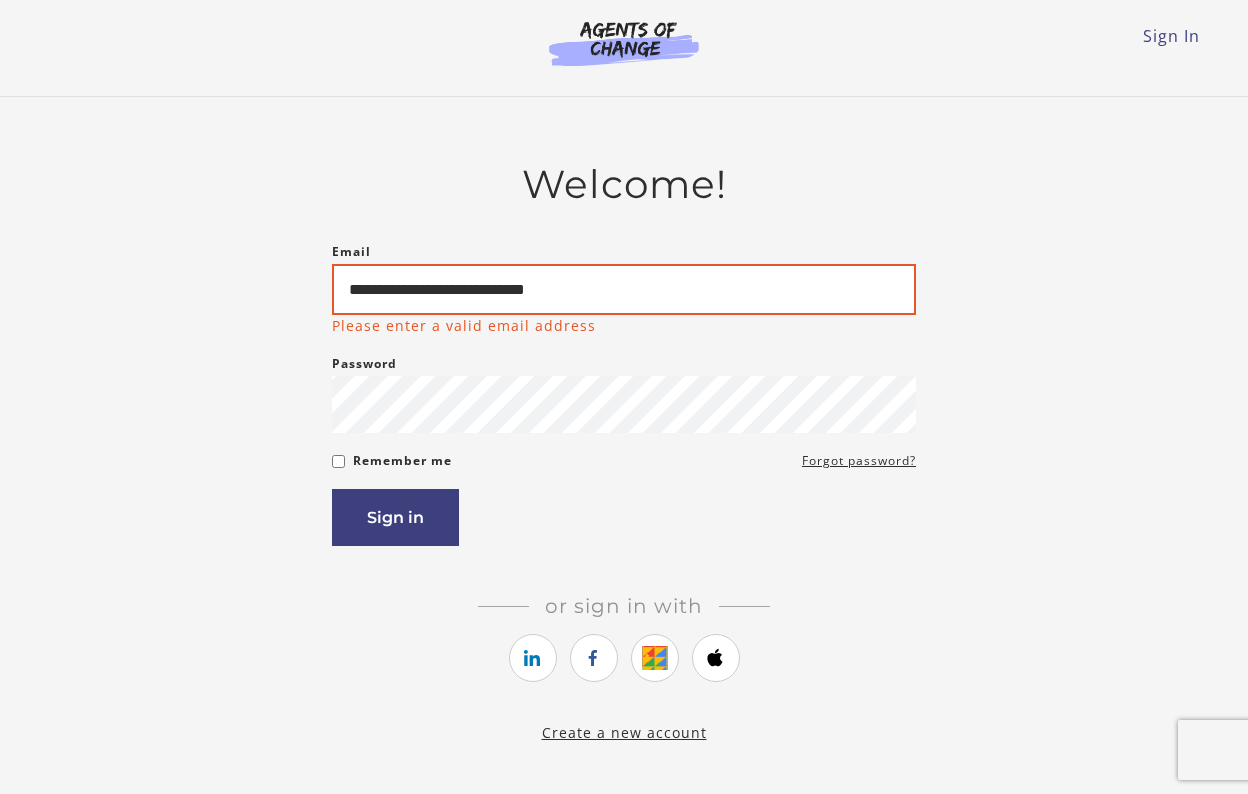 type on "**********" 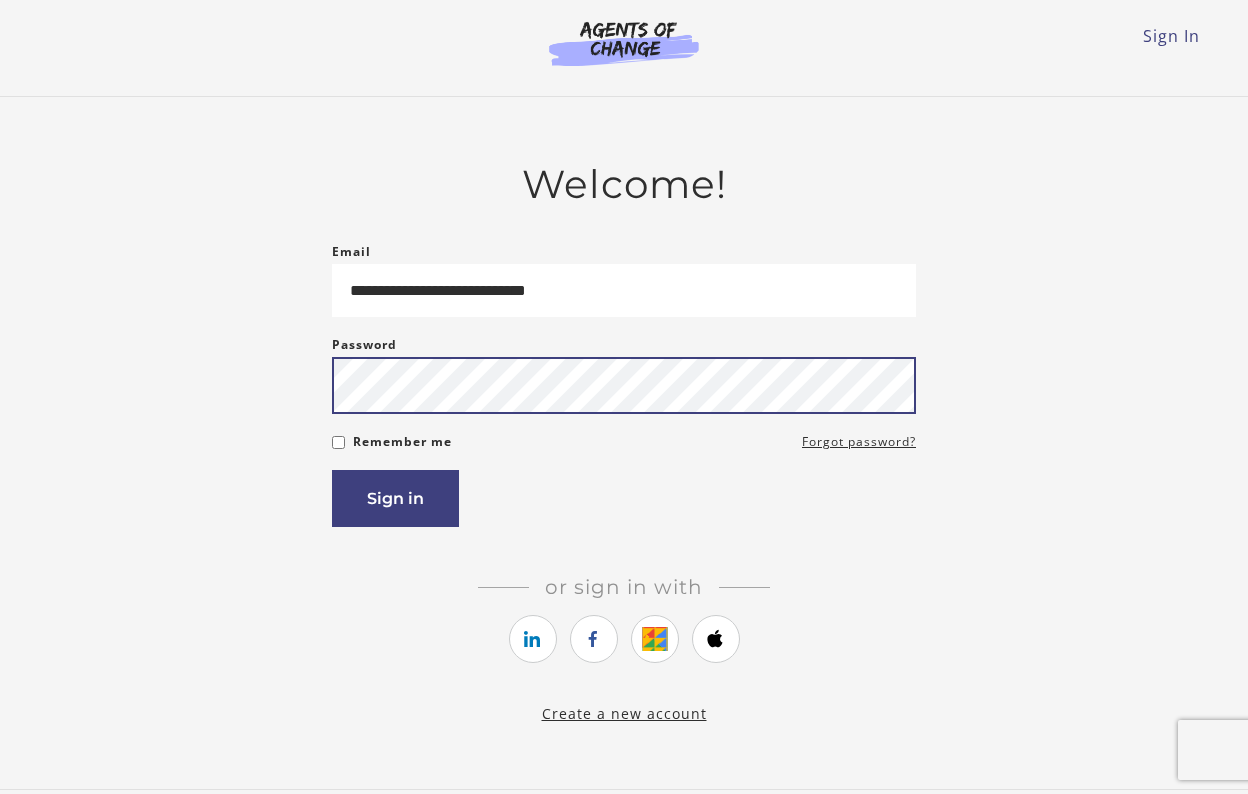 click on "Sign in" at bounding box center (395, 498) 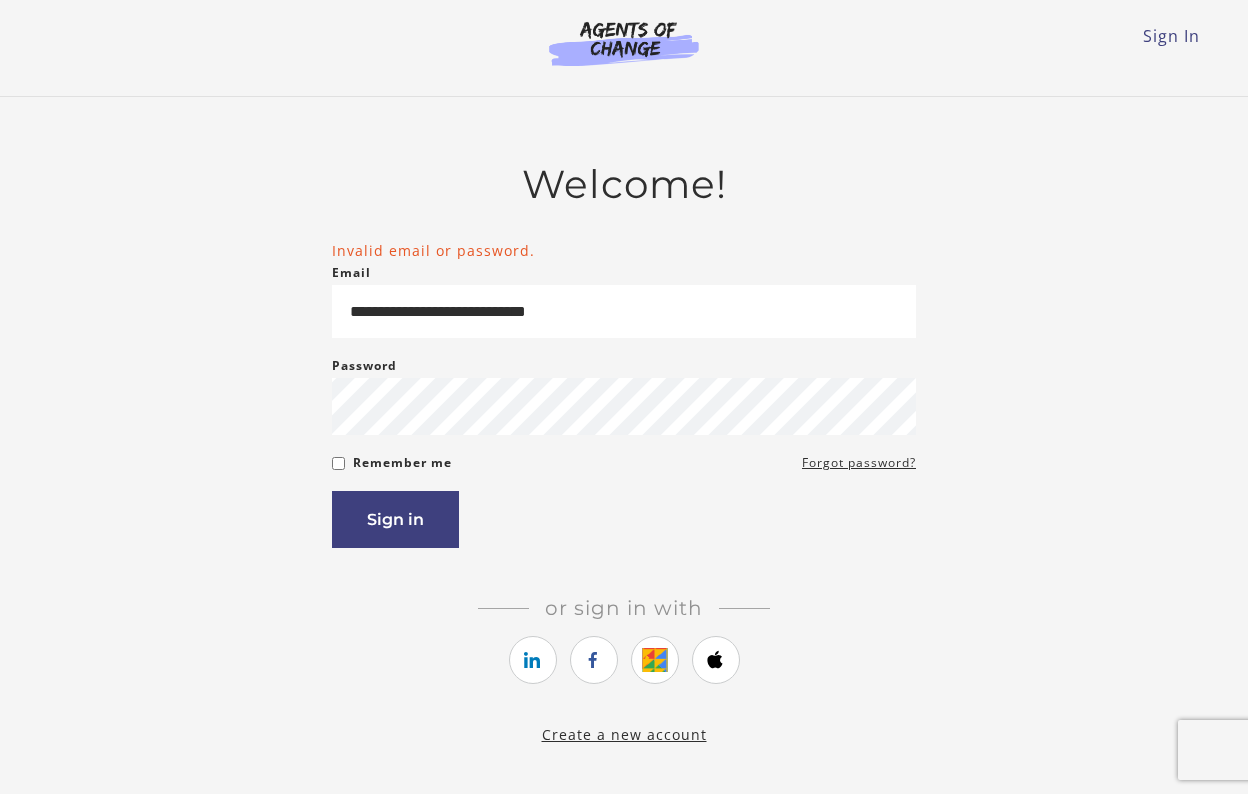 scroll, scrollTop: 0, scrollLeft: 0, axis: both 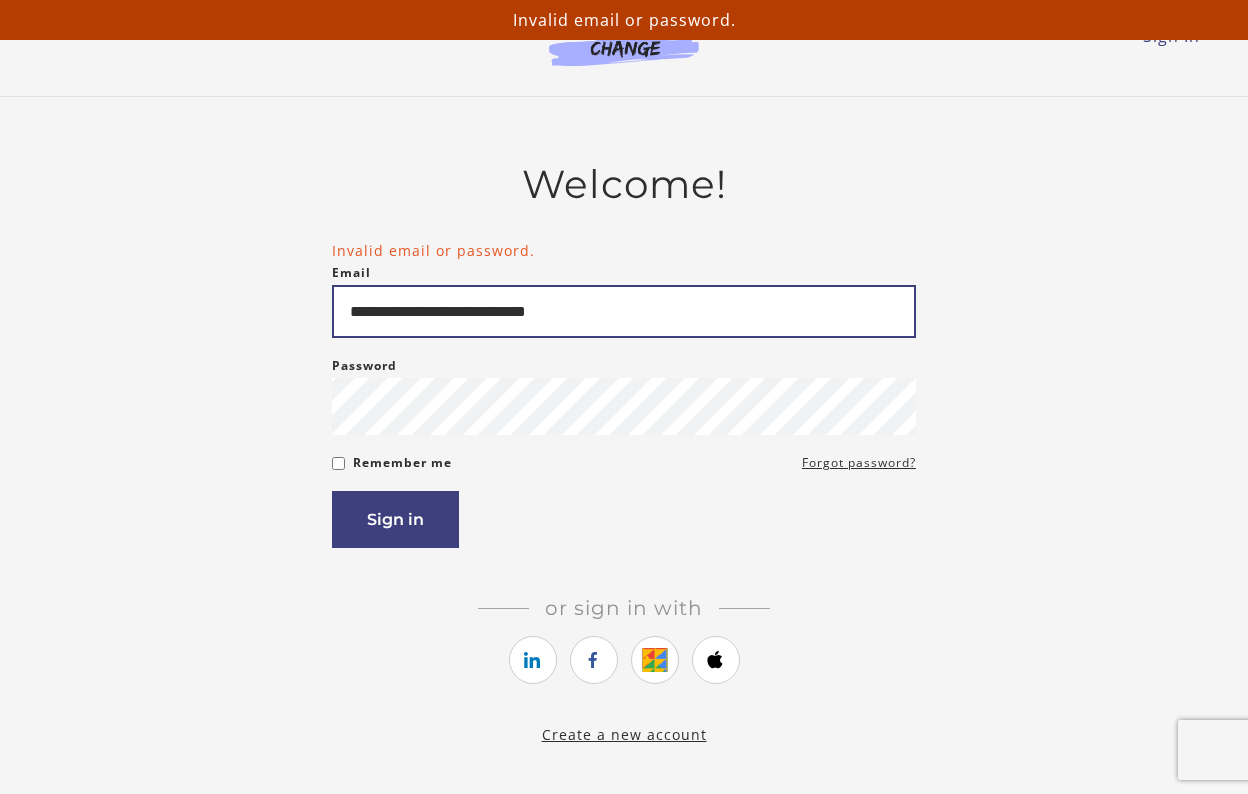 click on "**********" at bounding box center [624, 311] 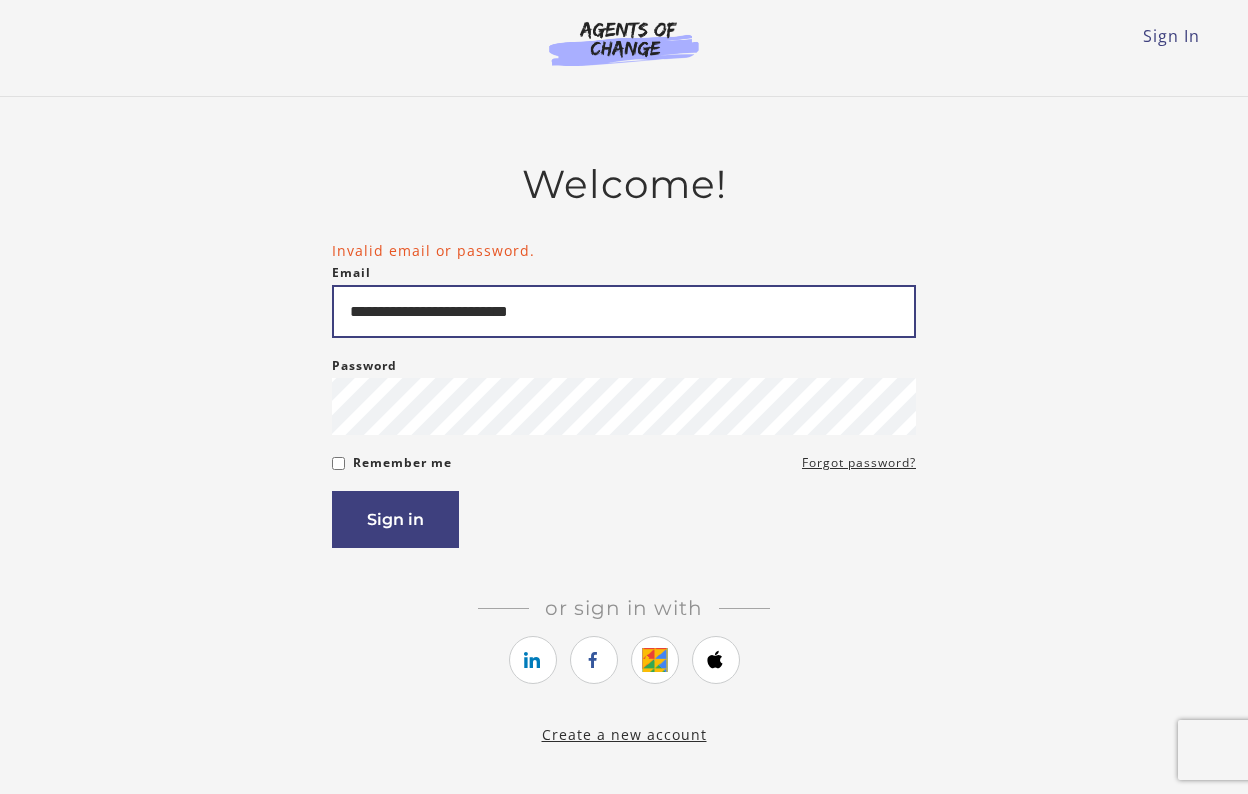 type on "**********" 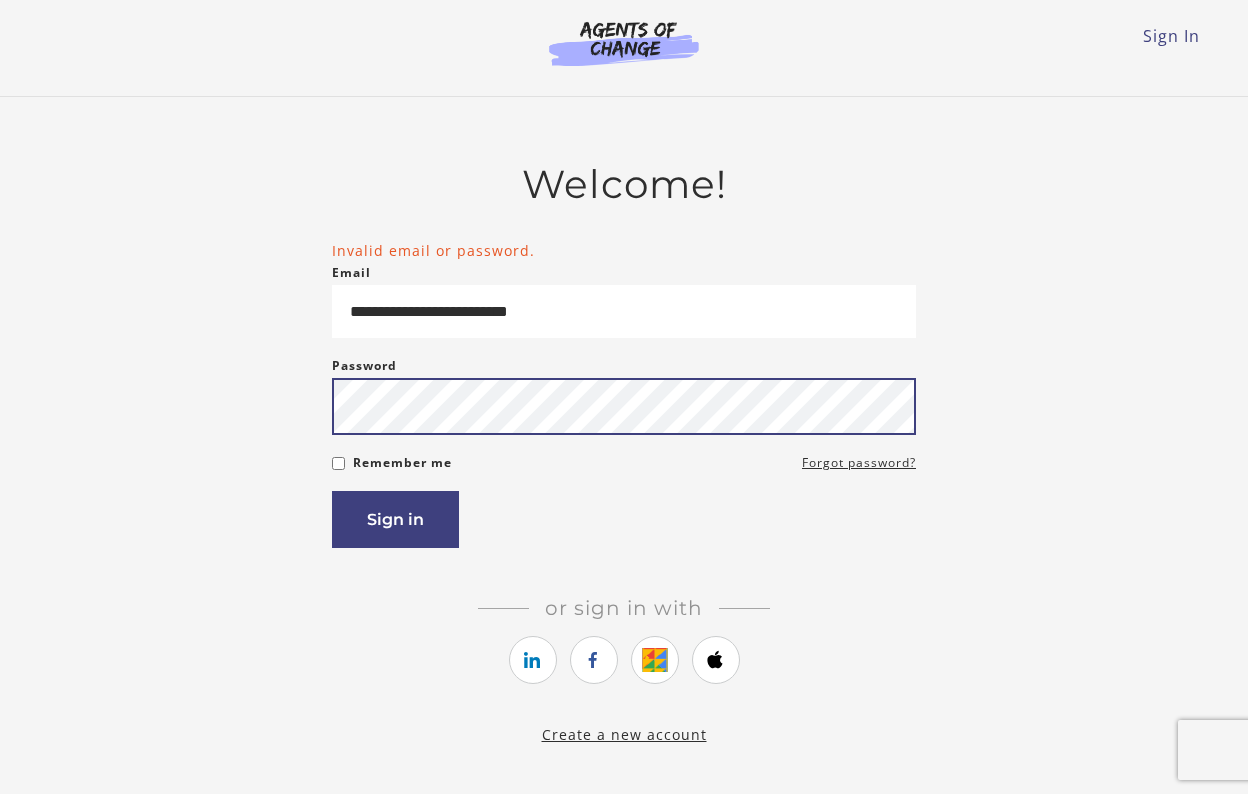 click on "Sign in" at bounding box center [395, 519] 